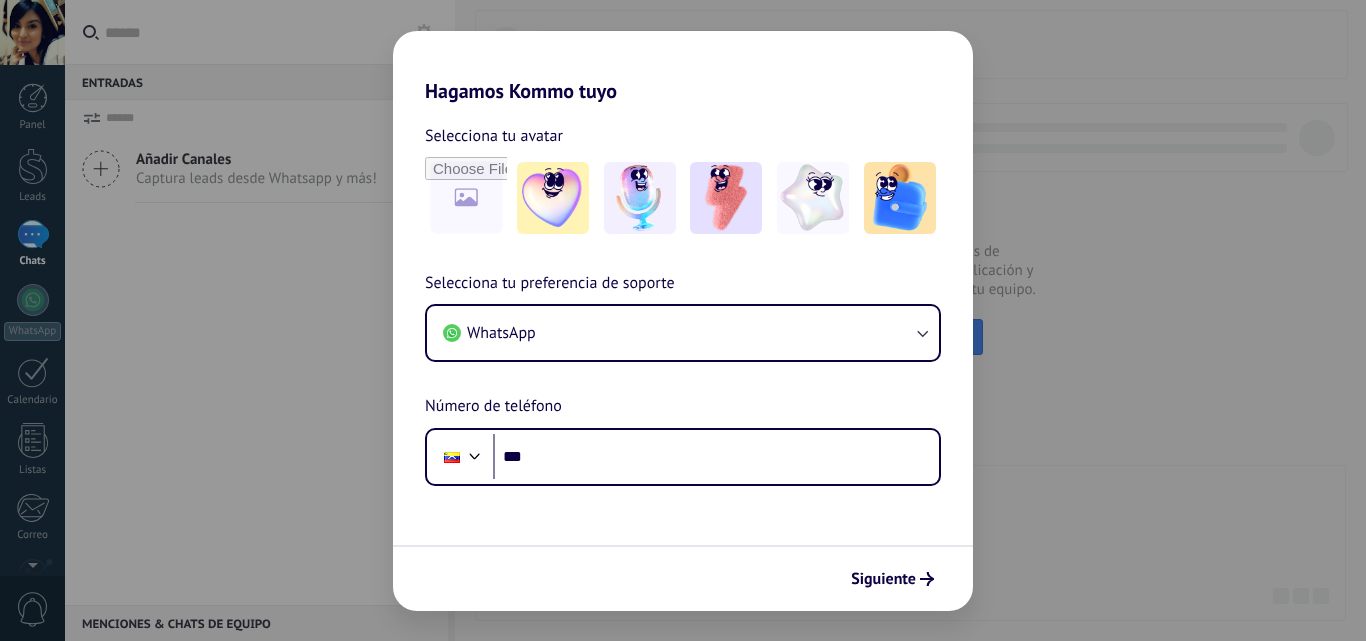 scroll, scrollTop: 0, scrollLeft: 0, axis: both 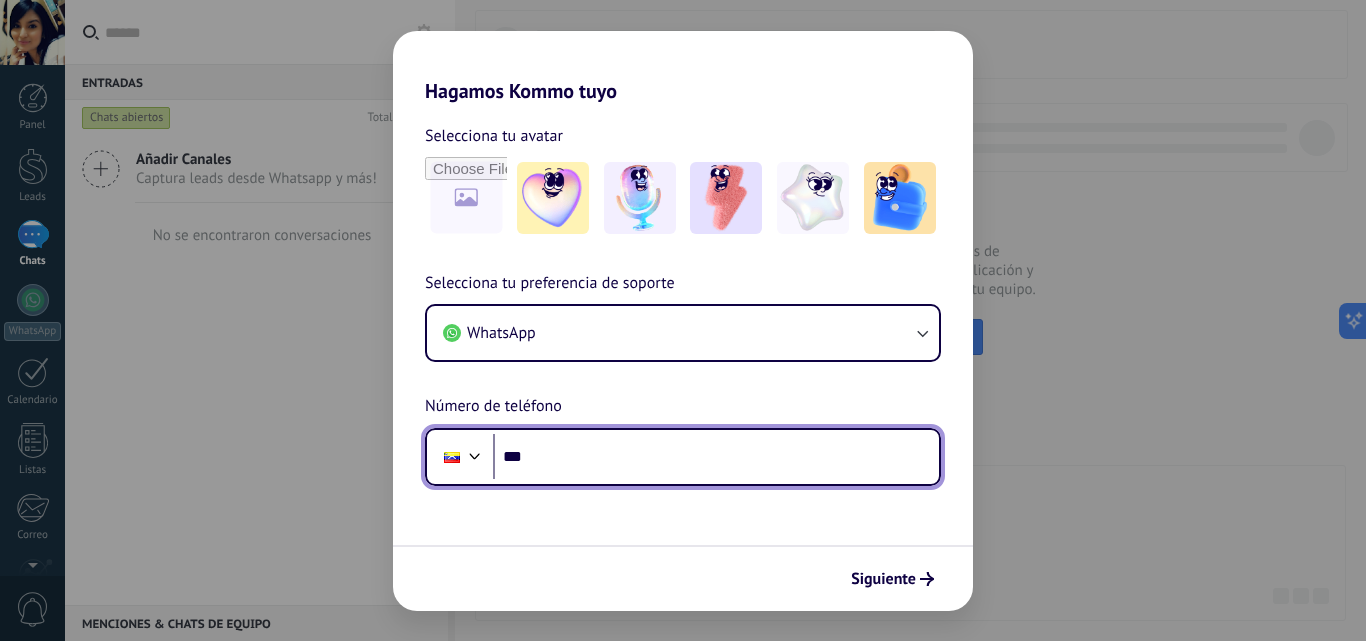 click on "***" at bounding box center (716, 457) 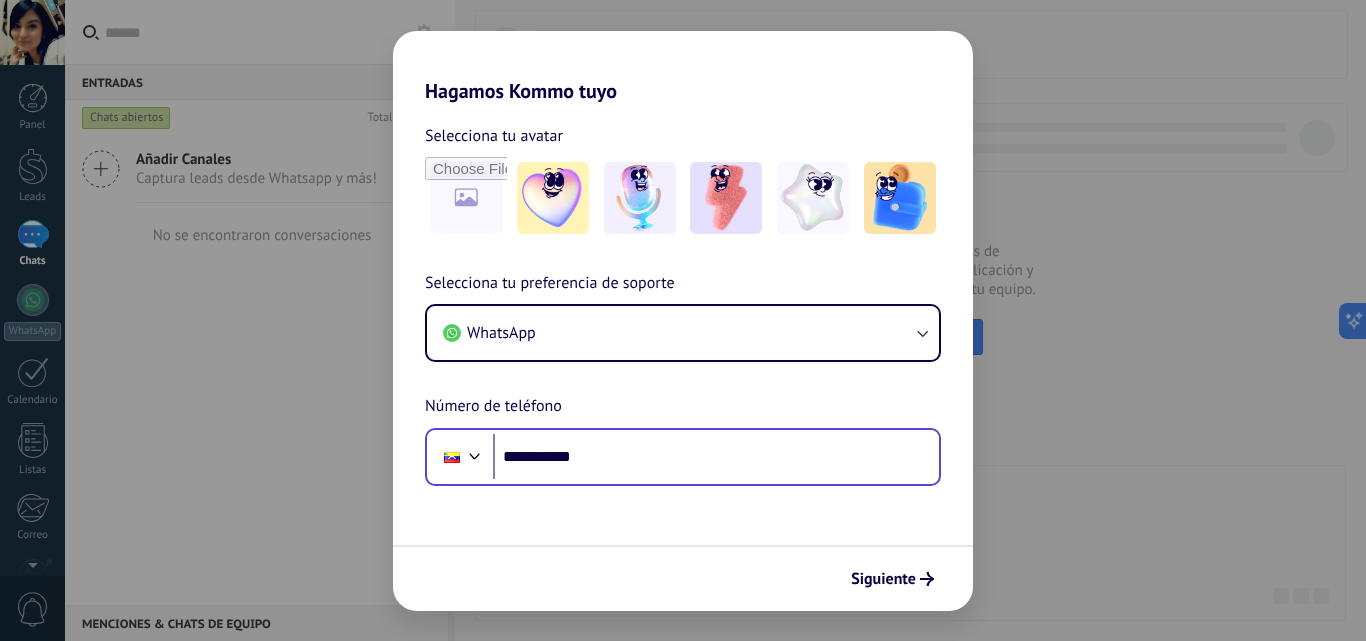 scroll, scrollTop: 0, scrollLeft: 0, axis: both 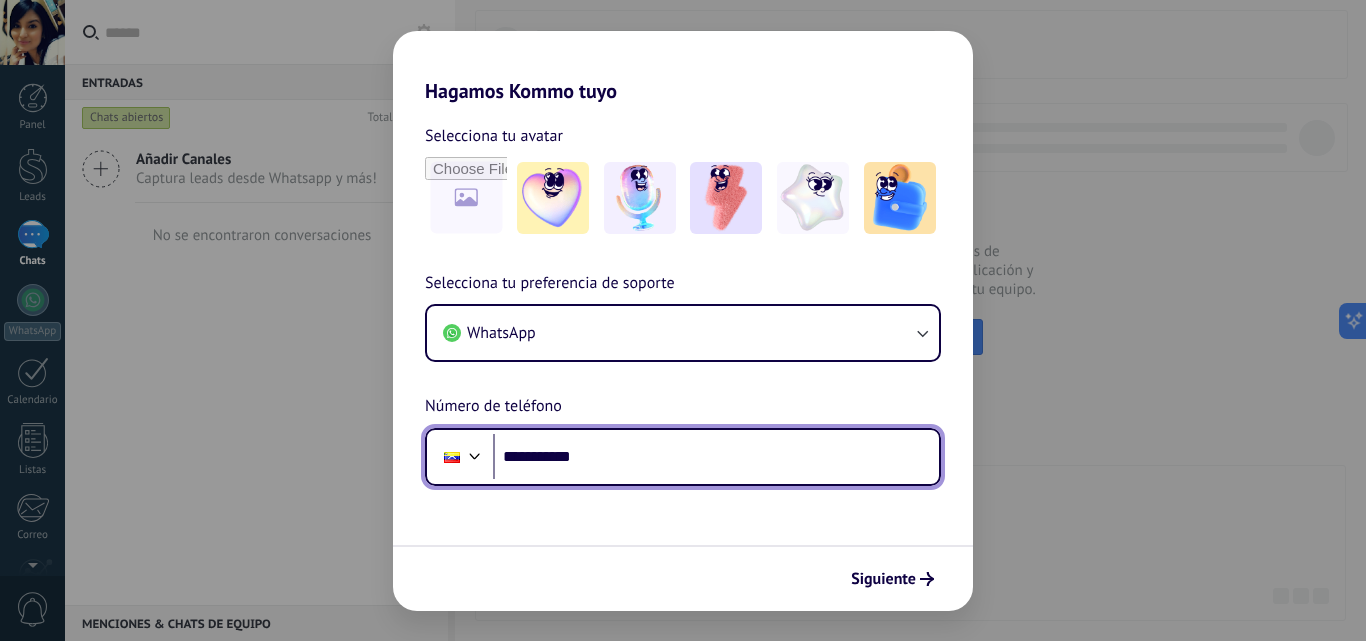 click on "**********" at bounding box center (716, 457) 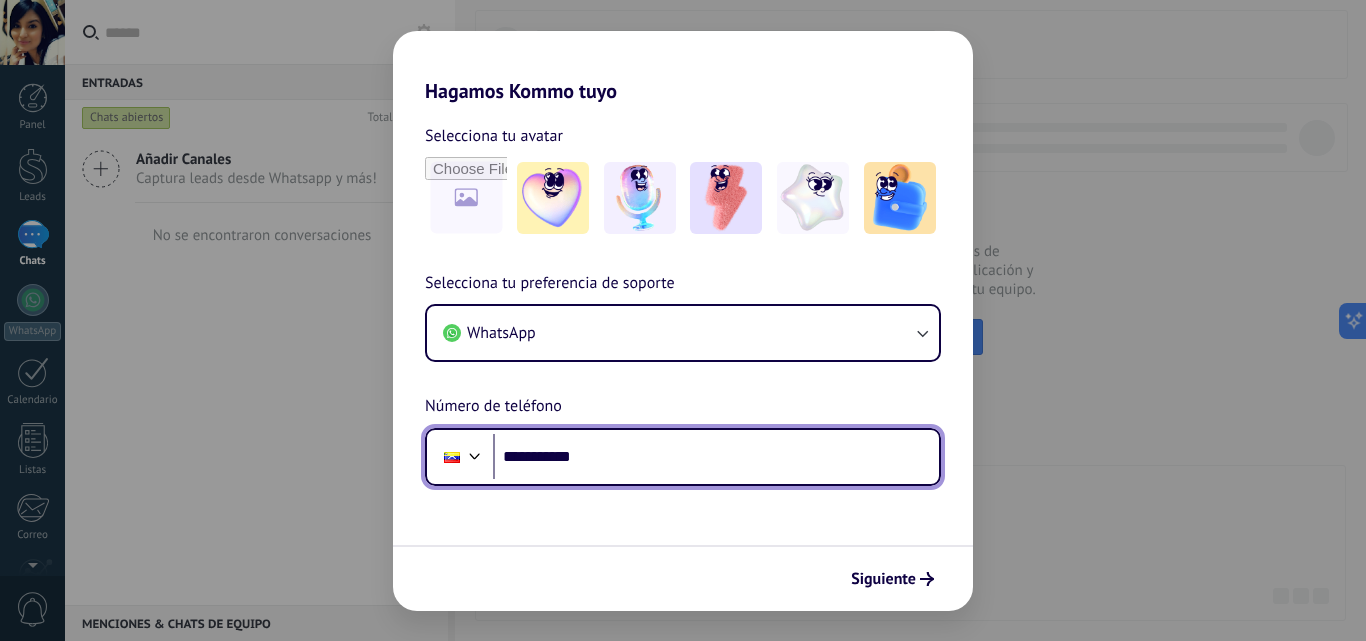 click on "**********" at bounding box center [716, 457] 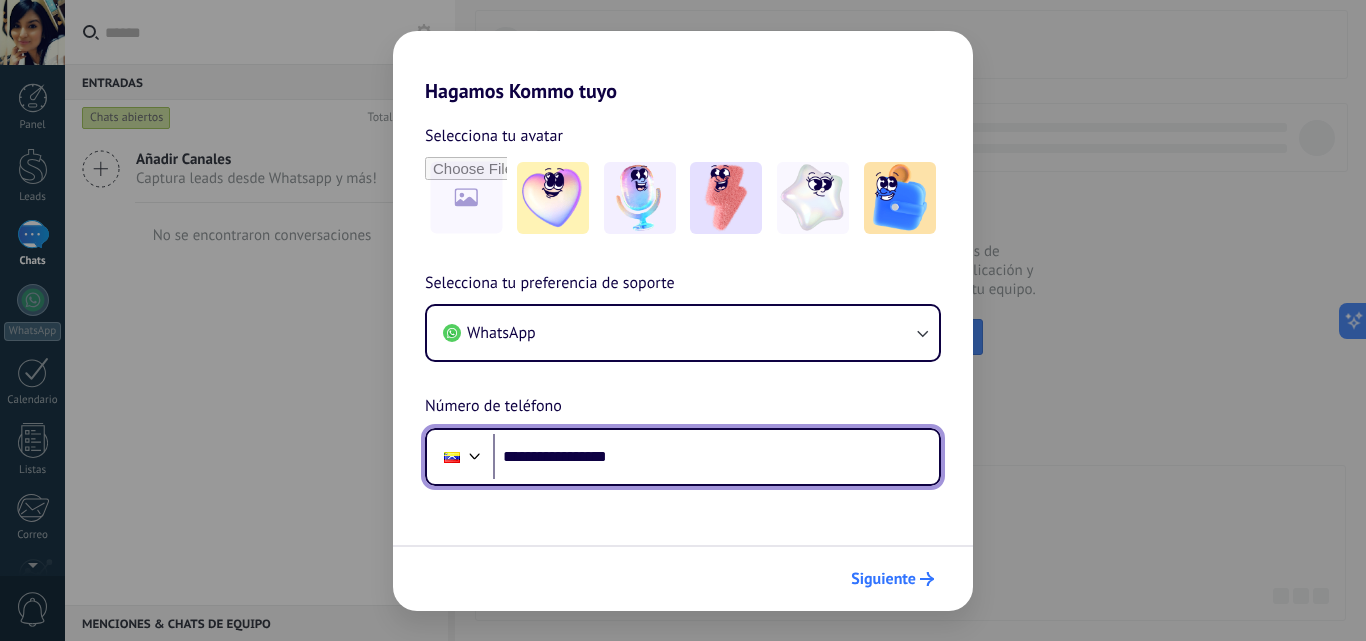 type on "**********" 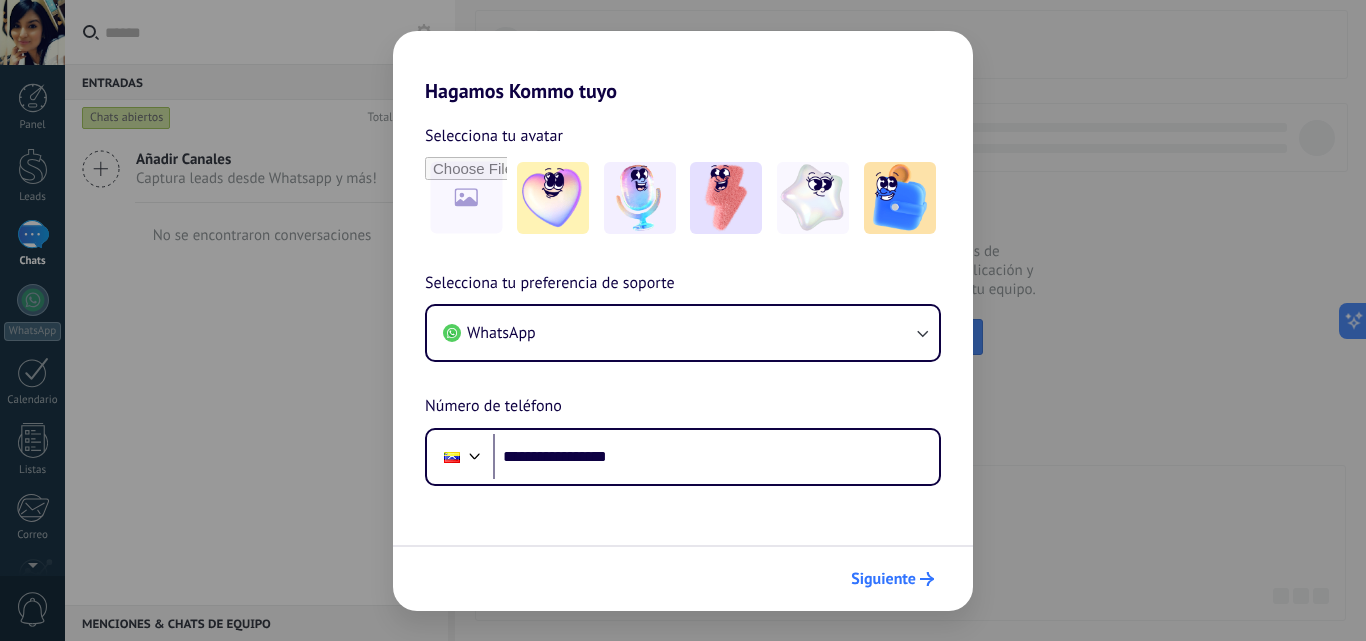 click on "Siguiente" at bounding box center [892, 579] 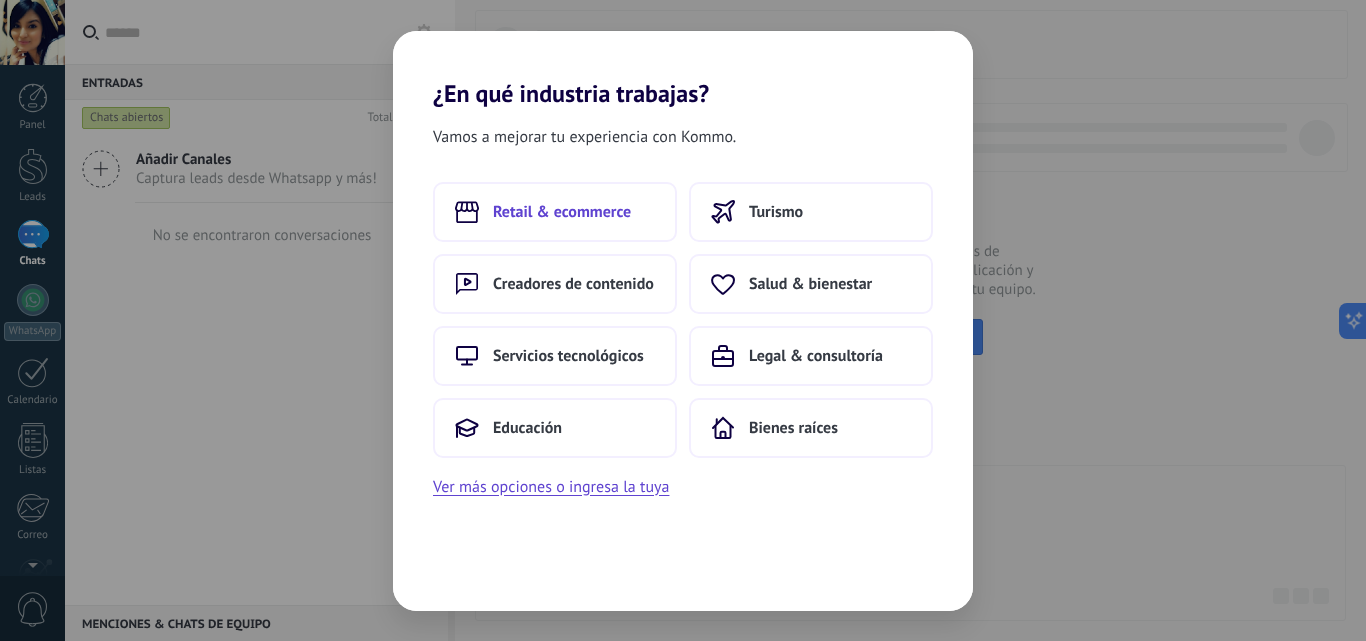 click on "Retail & ecommerce" at bounding box center (562, 212) 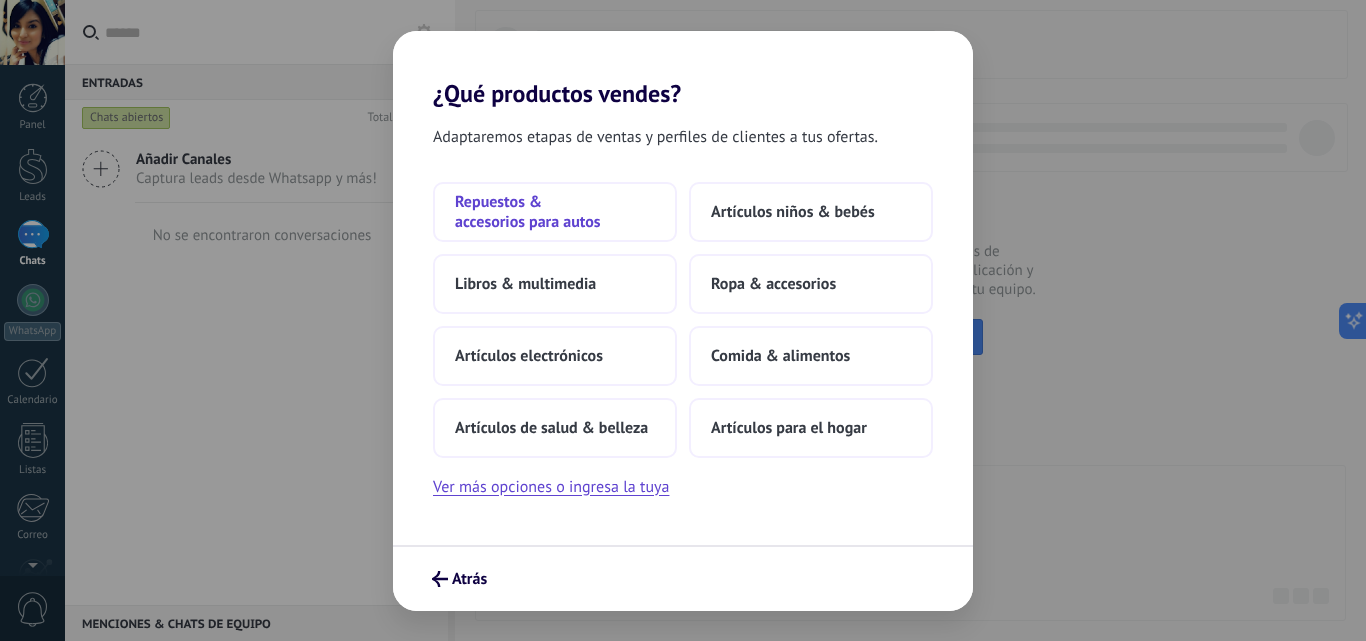 click on "Repuestos & accesorios para autos" at bounding box center (555, 212) 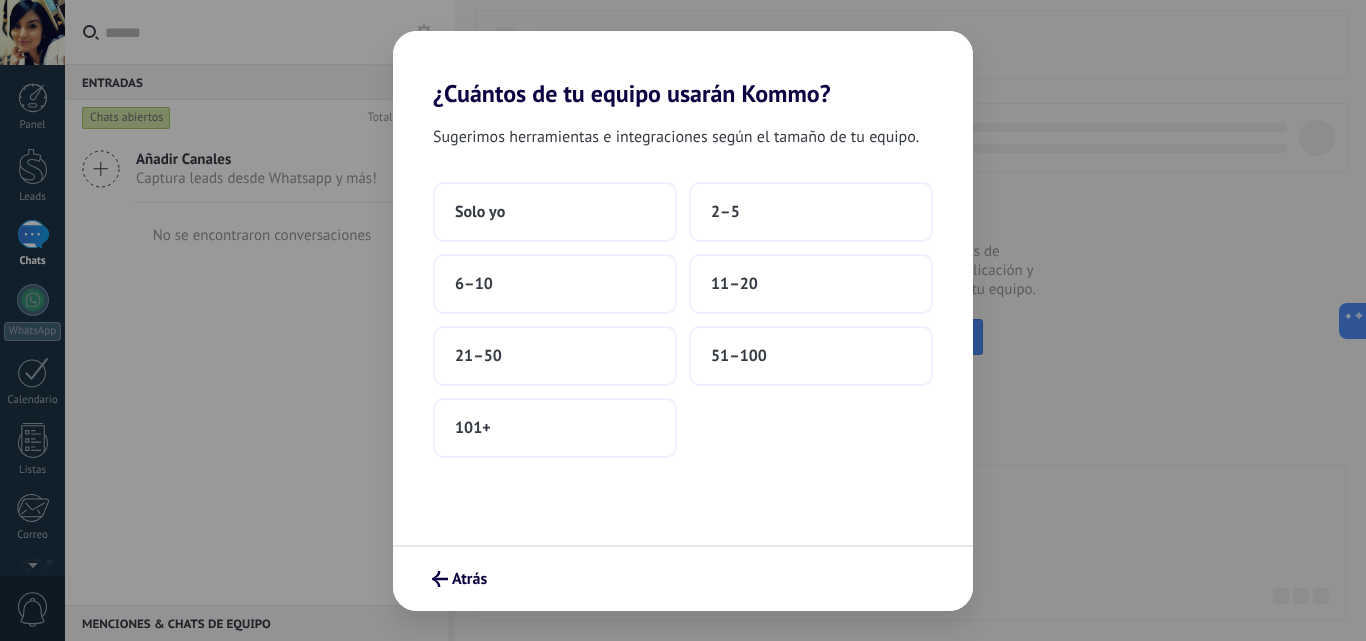 click on "Solo yo" at bounding box center (555, 212) 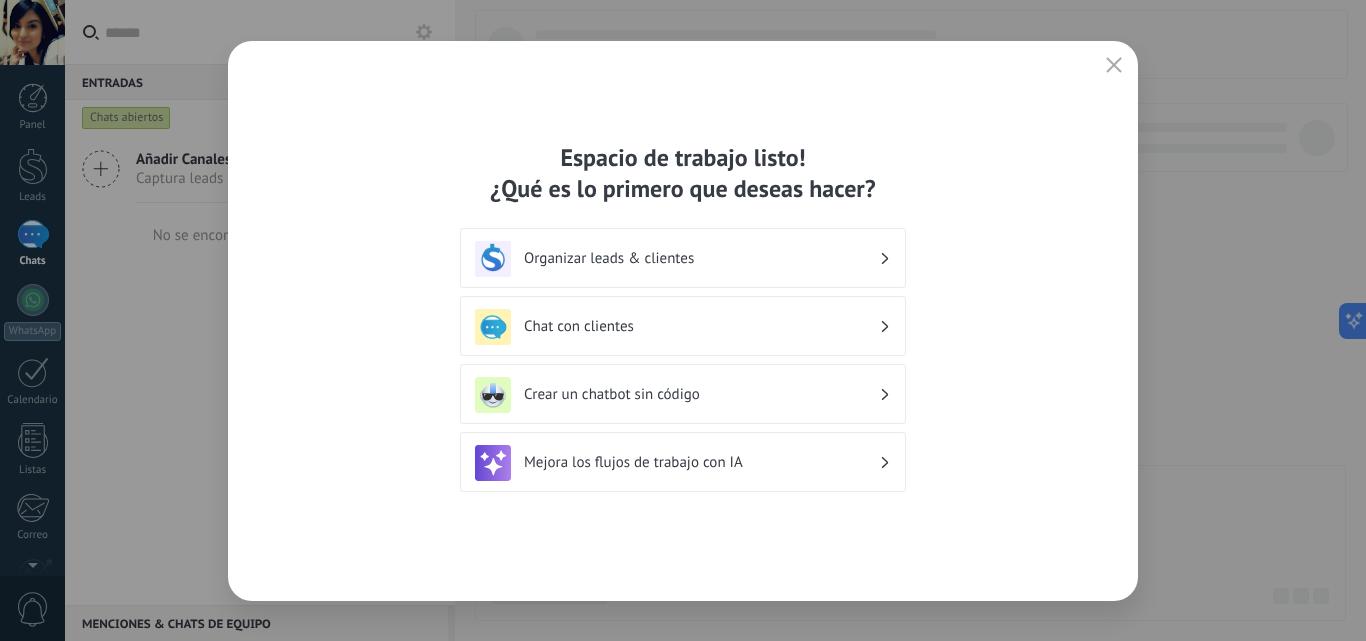 click on "Chat con clientes" at bounding box center [701, 326] 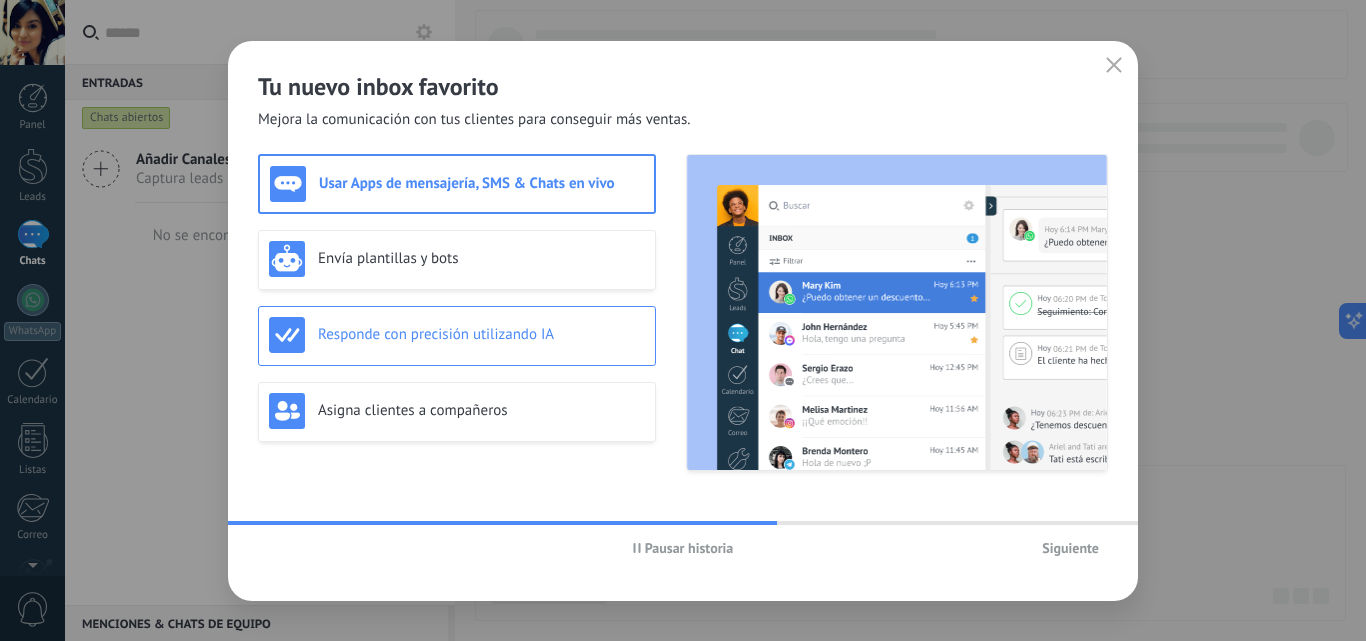 click on "Responde con precisión utilizando IA" at bounding box center [457, 335] 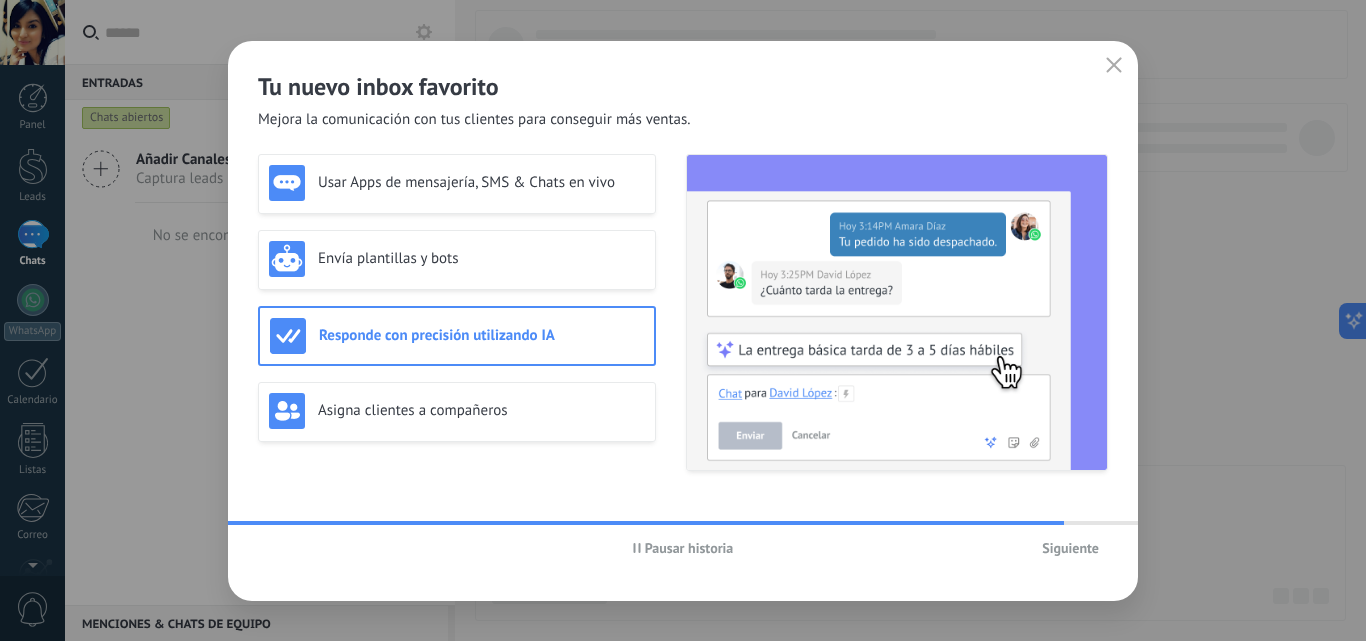 click on "Siguiente" at bounding box center [1070, 548] 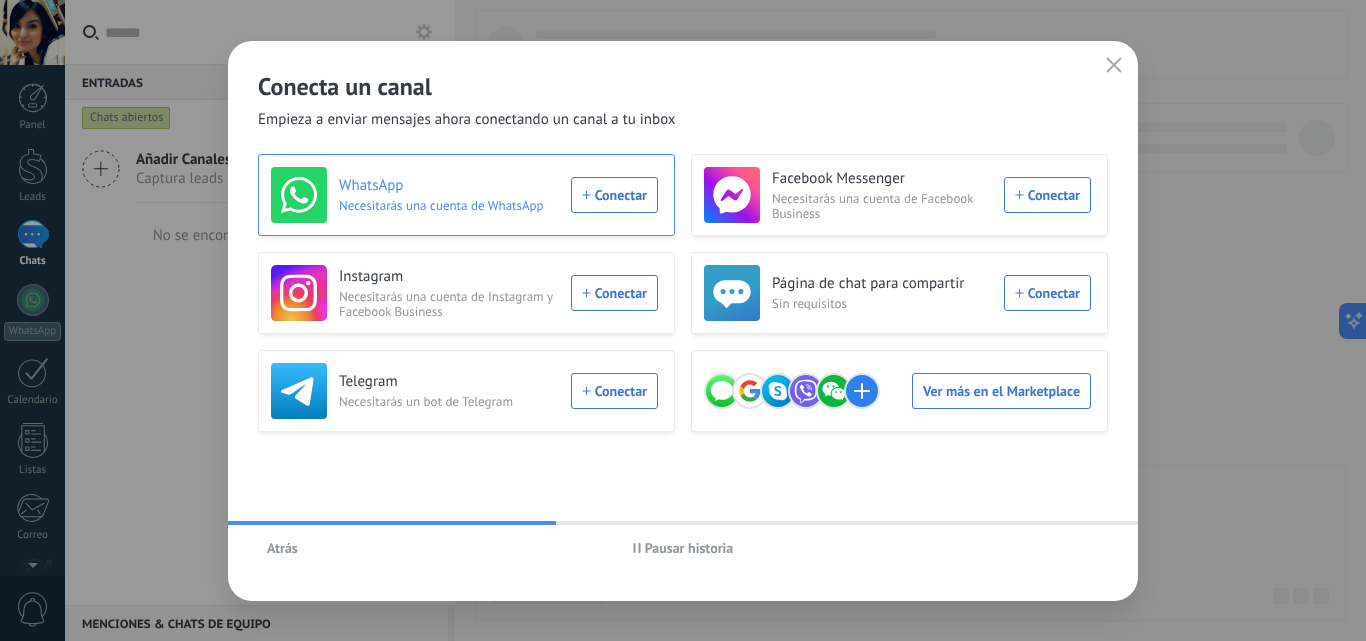 click on "WhatsApp Necesitarás una cuenta de WhatsApp Conectar" at bounding box center [464, 195] 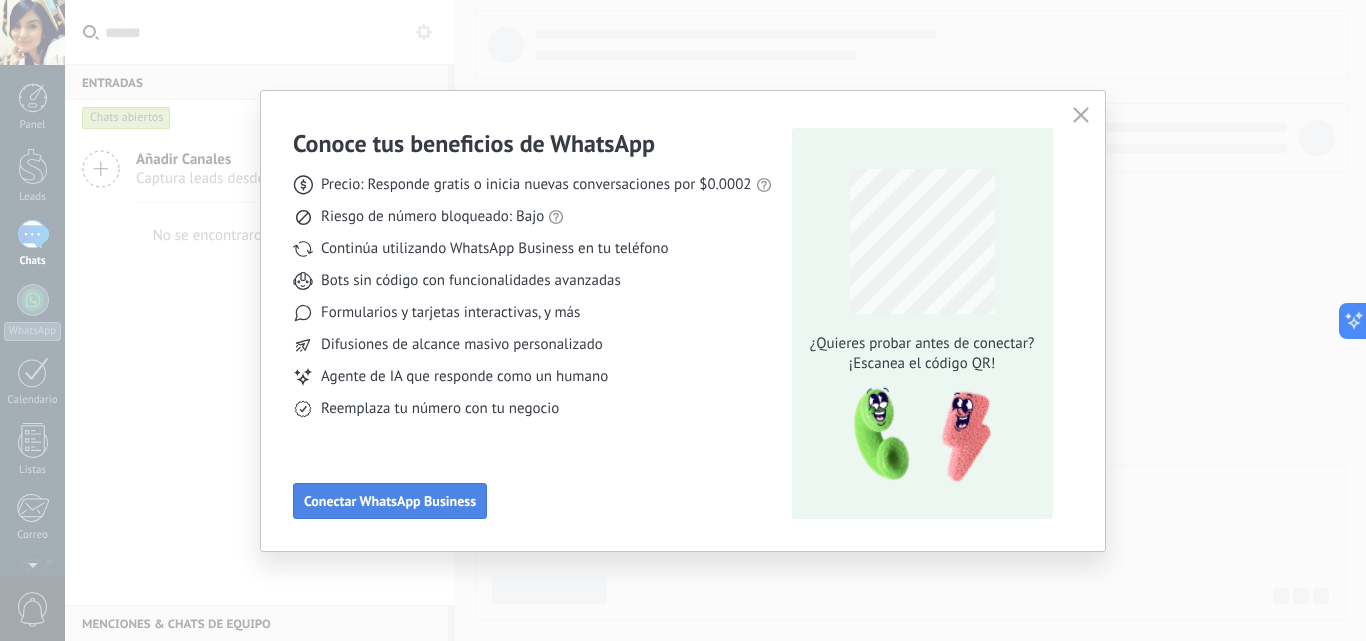 click on "Conectar WhatsApp Business" at bounding box center [390, 501] 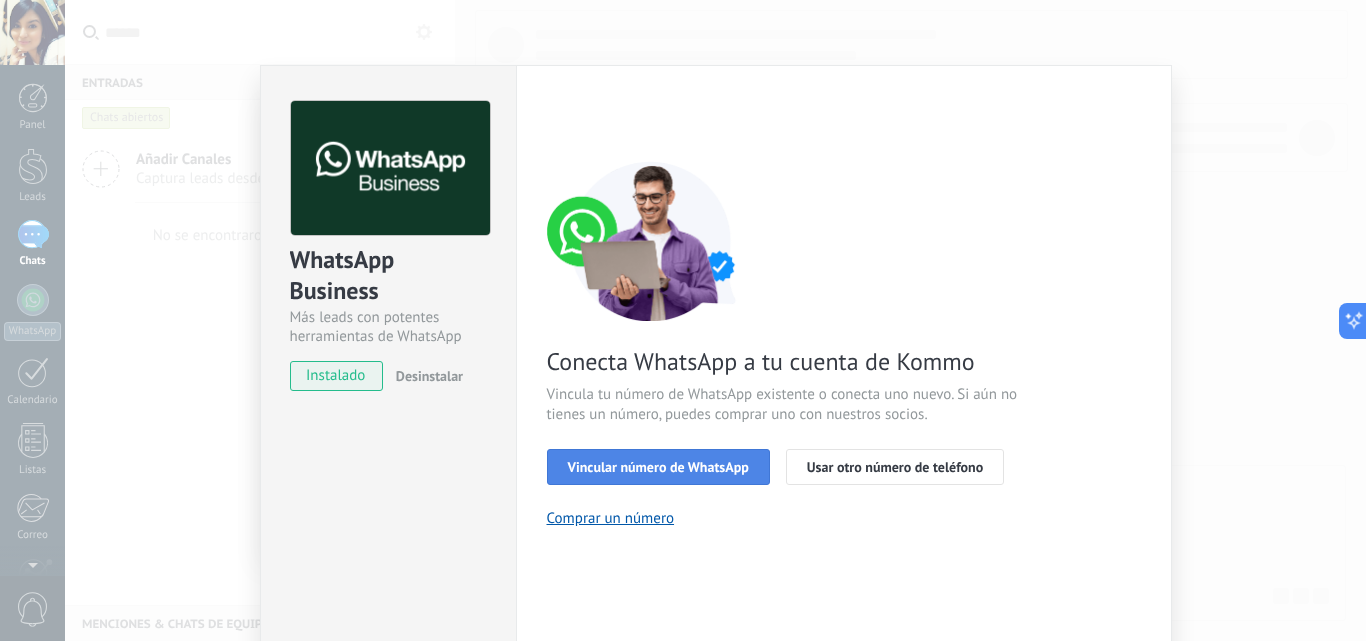 click on "Vincular número de WhatsApp" at bounding box center [658, 467] 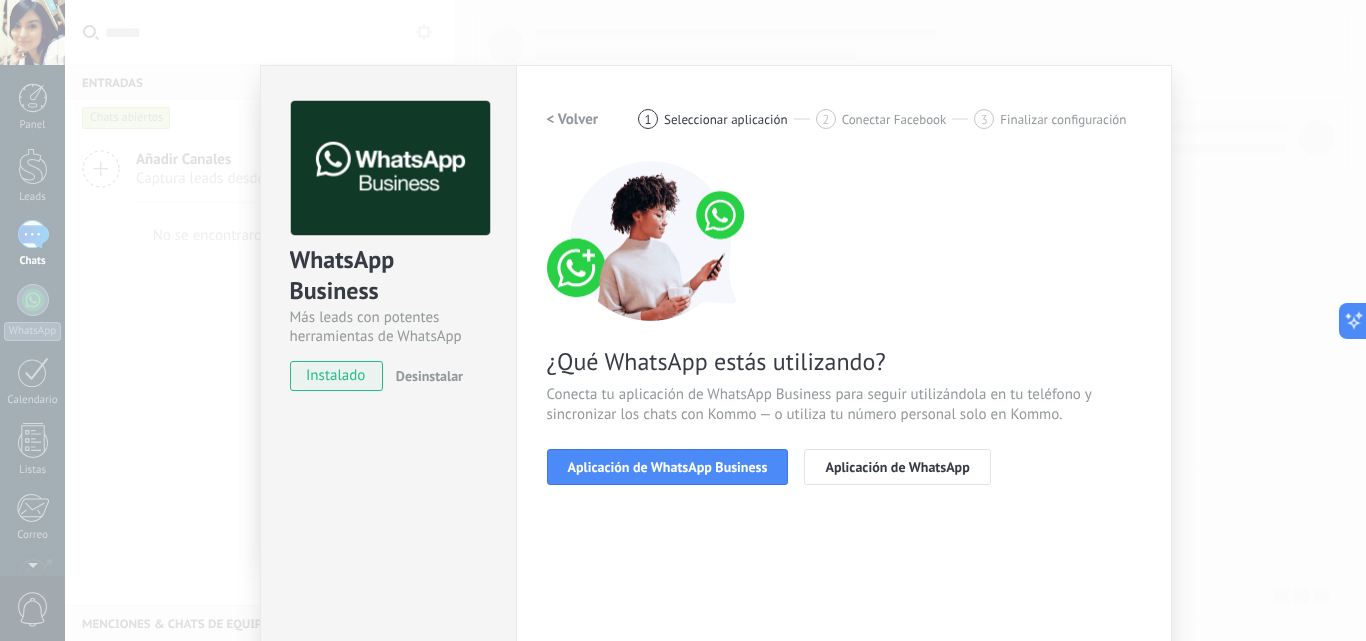 click on "Aplicación de WhatsApp Business" at bounding box center [668, 467] 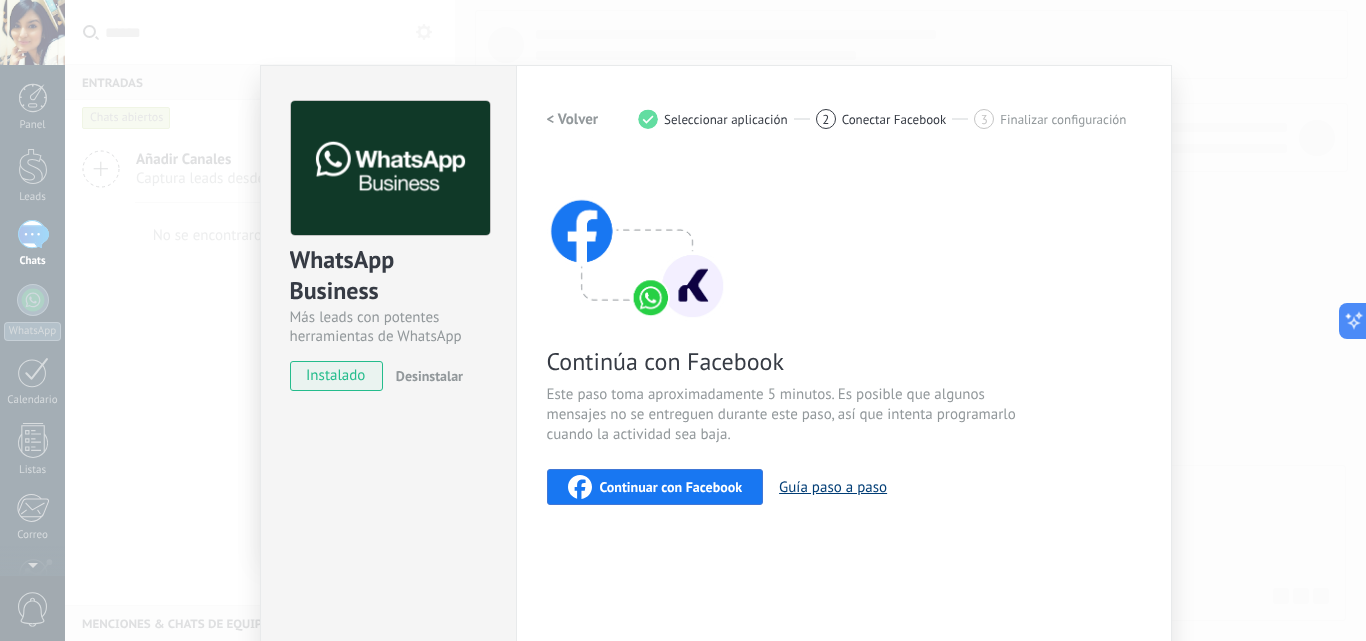 click on "Guía paso a paso" at bounding box center [833, 487] 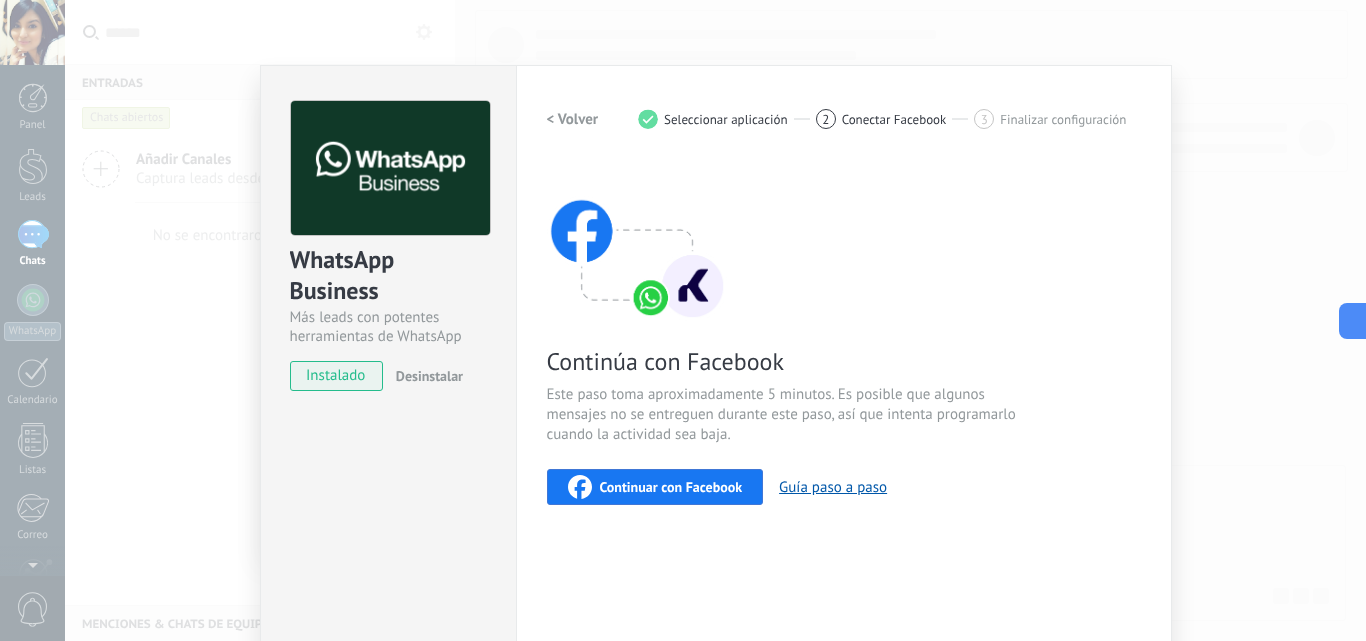 click on "Continuar con Facebook" at bounding box center [671, 487] 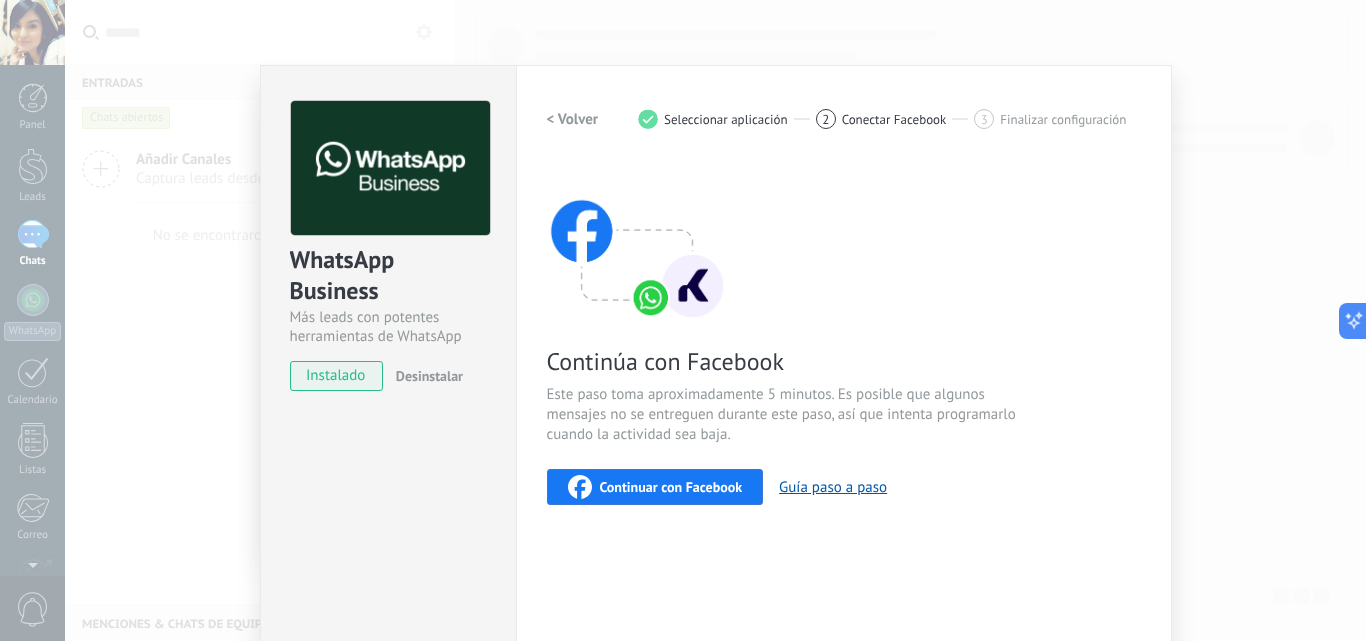 click on "3 Finalizar configuración" at bounding box center (1050, 119) 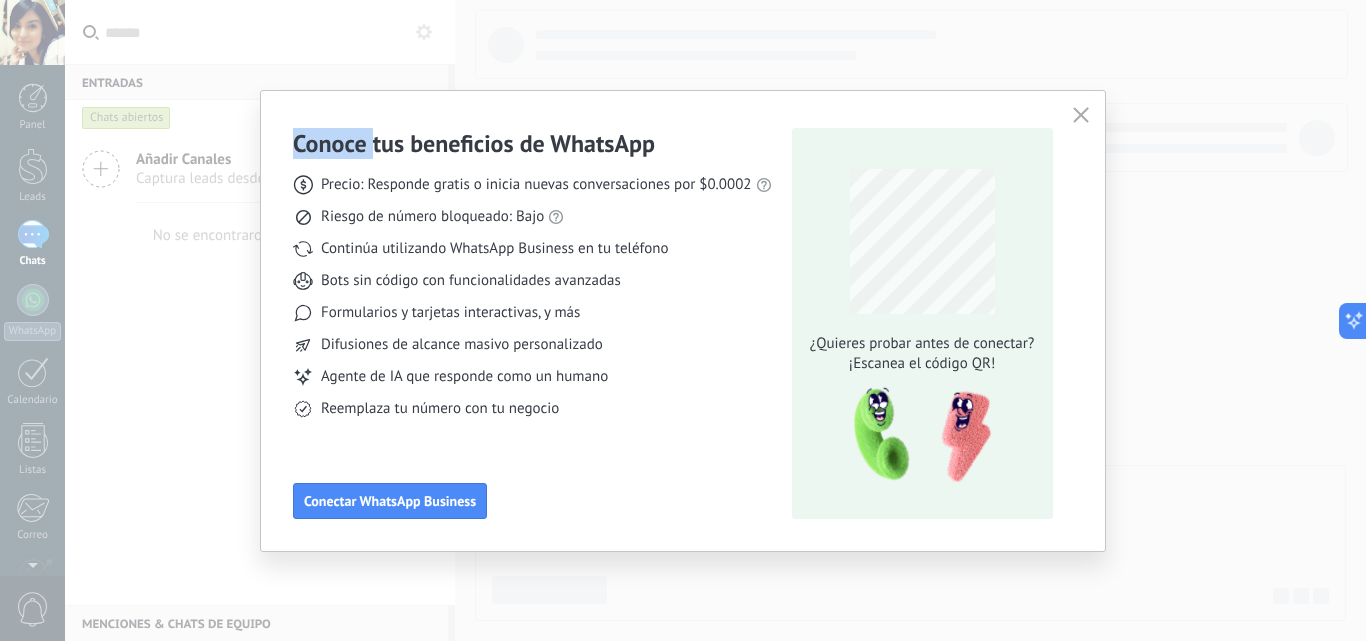 click on "Conoce tus beneficios de WhatsApp Precio: Responde gratis o inicia nuevas conversaciones por $0.0002 Riesgo de número bloqueado: Bajo Continúa utilizando WhatsApp Business en tu teléfono Bots sin código con funcionalidades avanzadas Formularios y tarjetas interactivas, y más Difusiones de alcance masivo personalizado Agente de IA que responde como un humano Reemplaza tu número con tu negocio Conectar WhatsApp Business ¿Quieres probar antes de conectar? ¡Escanea el código QR!" at bounding box center (683, 320) 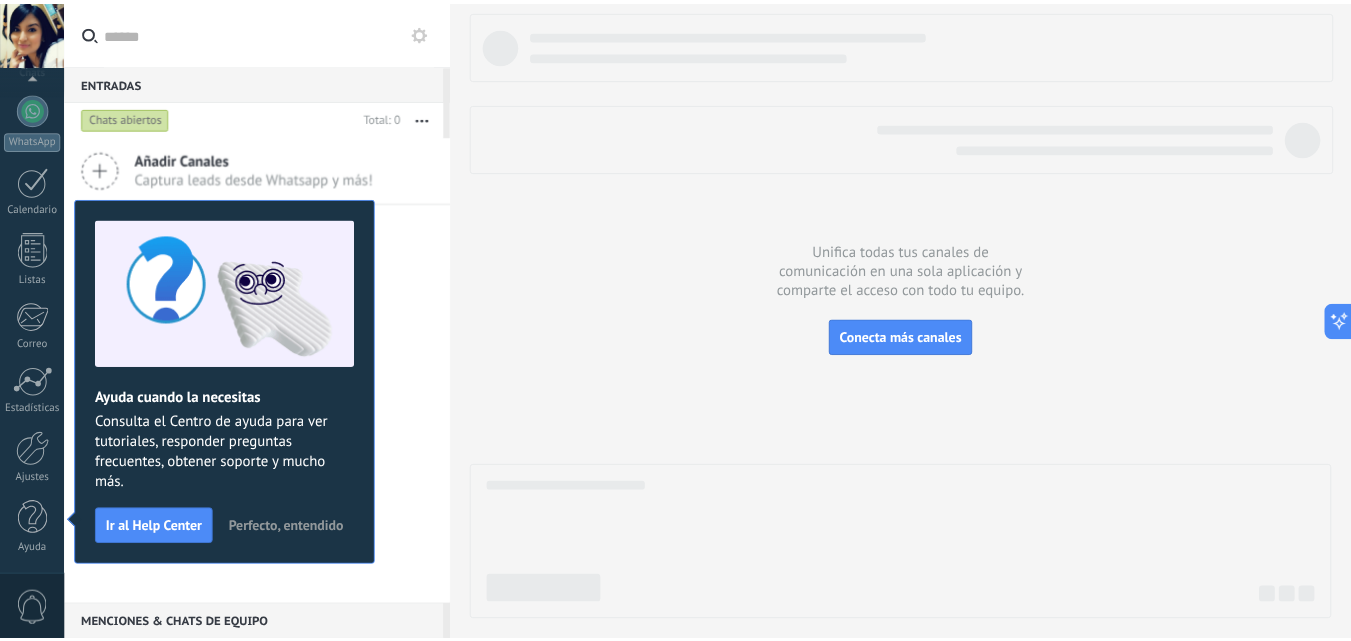 scroll, scrollTop: 0, scrollLeft: 0, axis: both 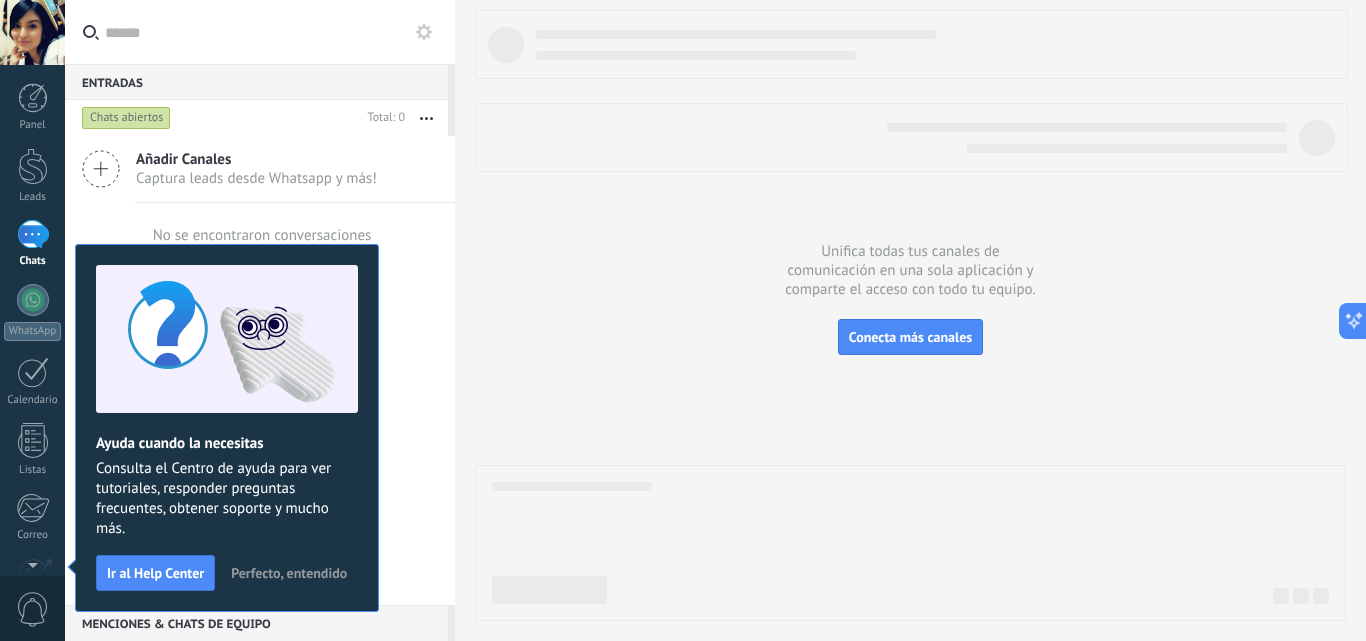 click on "Añadir Canales" at bounding box center [256, 159] 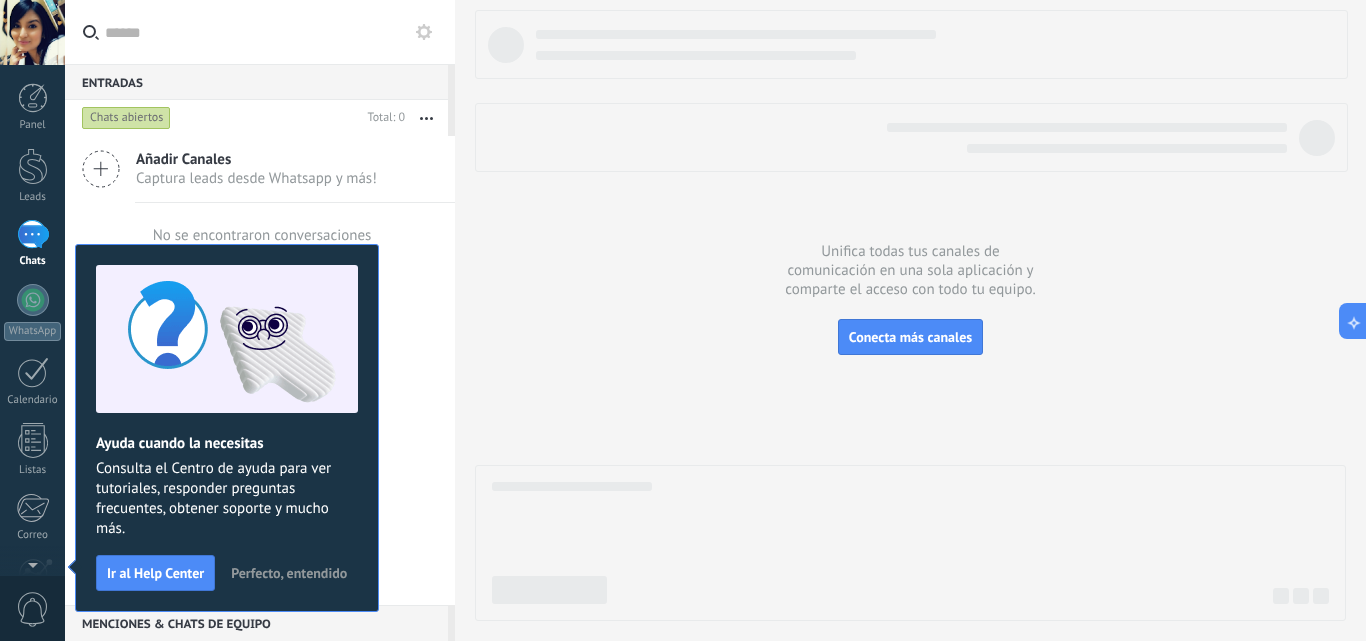 click on "Perfecto, entendido" at bounding box center (289, 573) 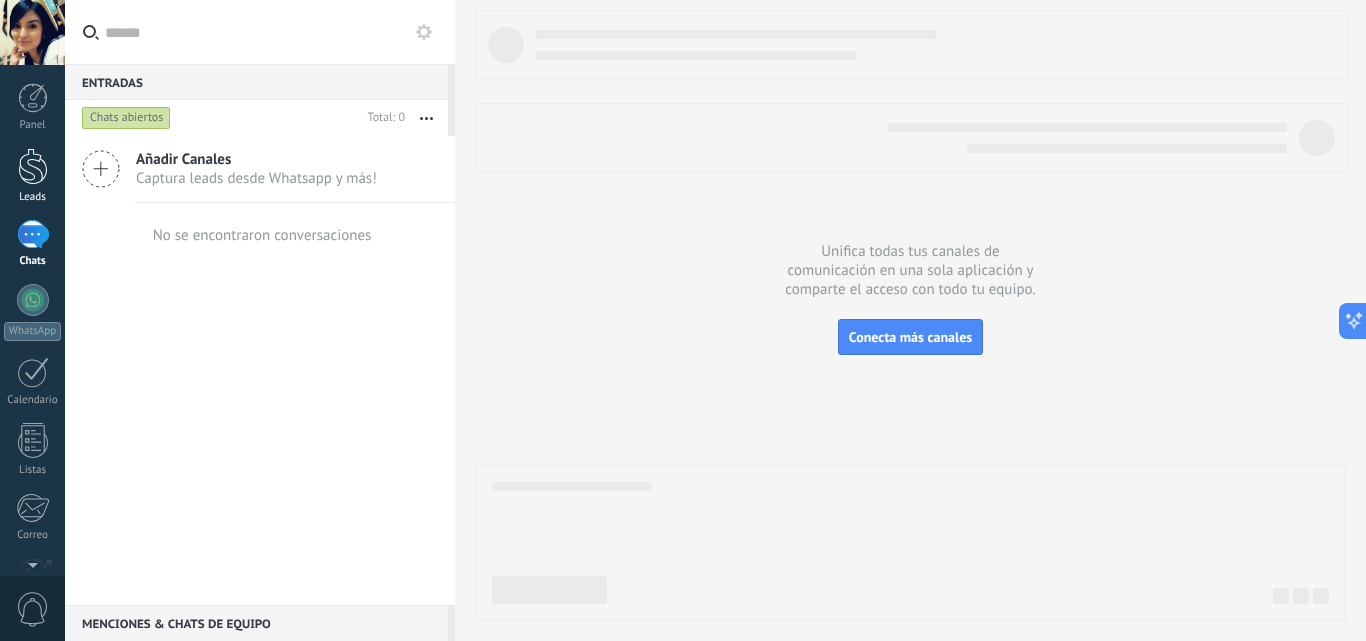 click at bounding box center (33, 166) 